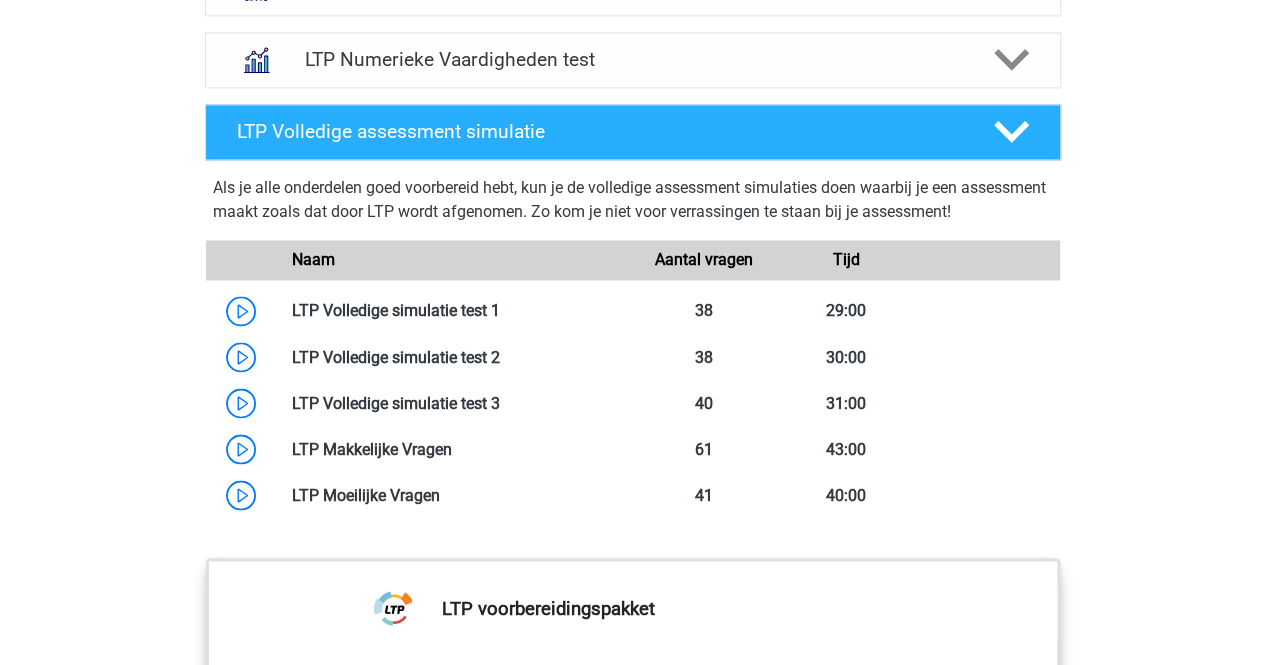 scroll, scrollTop: 1537, scrollLeft: 0, axis: vertical 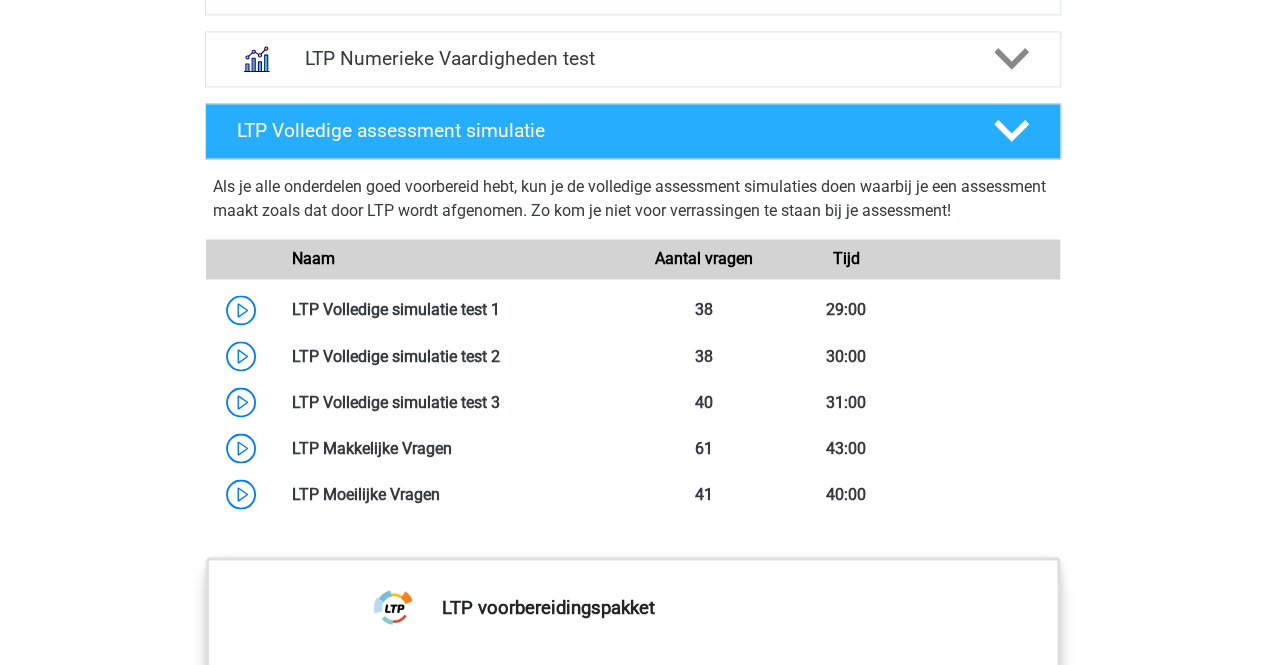 drag, startPoint x: 366, startPoint y: 307, endPoint x: 155, endPoint y: 364, distance: 218.56349 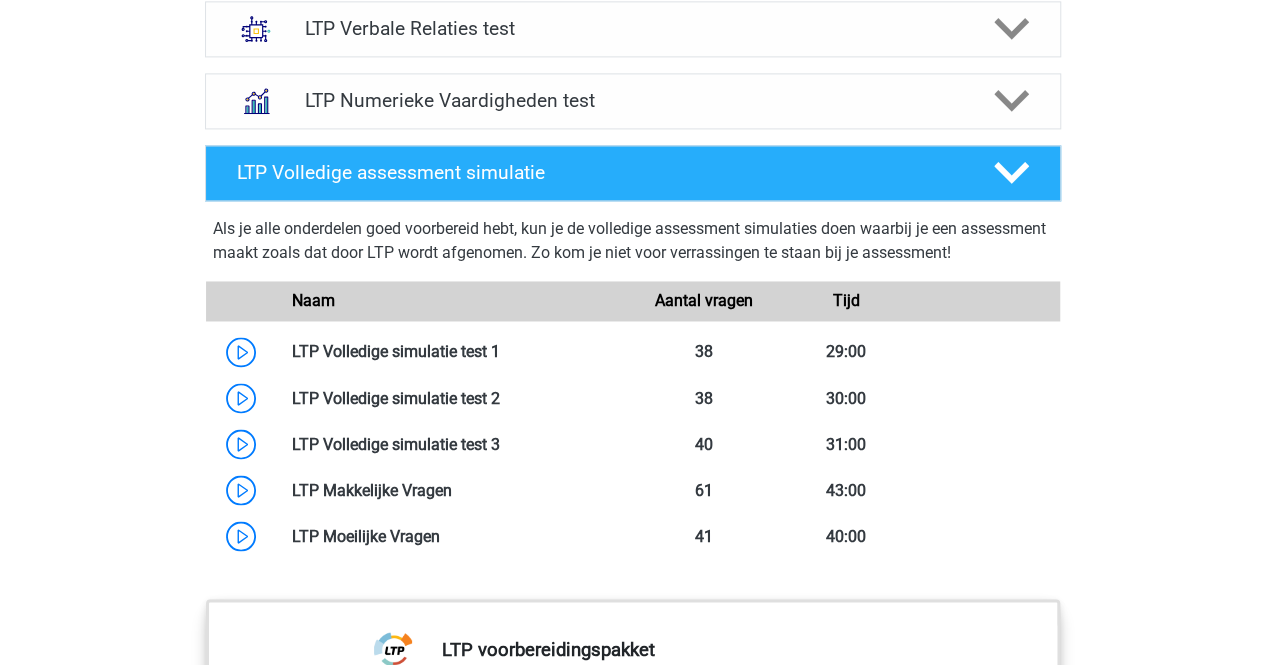 scroll, scrollTop: 1494, scrollLeft: 0, axis: vertical 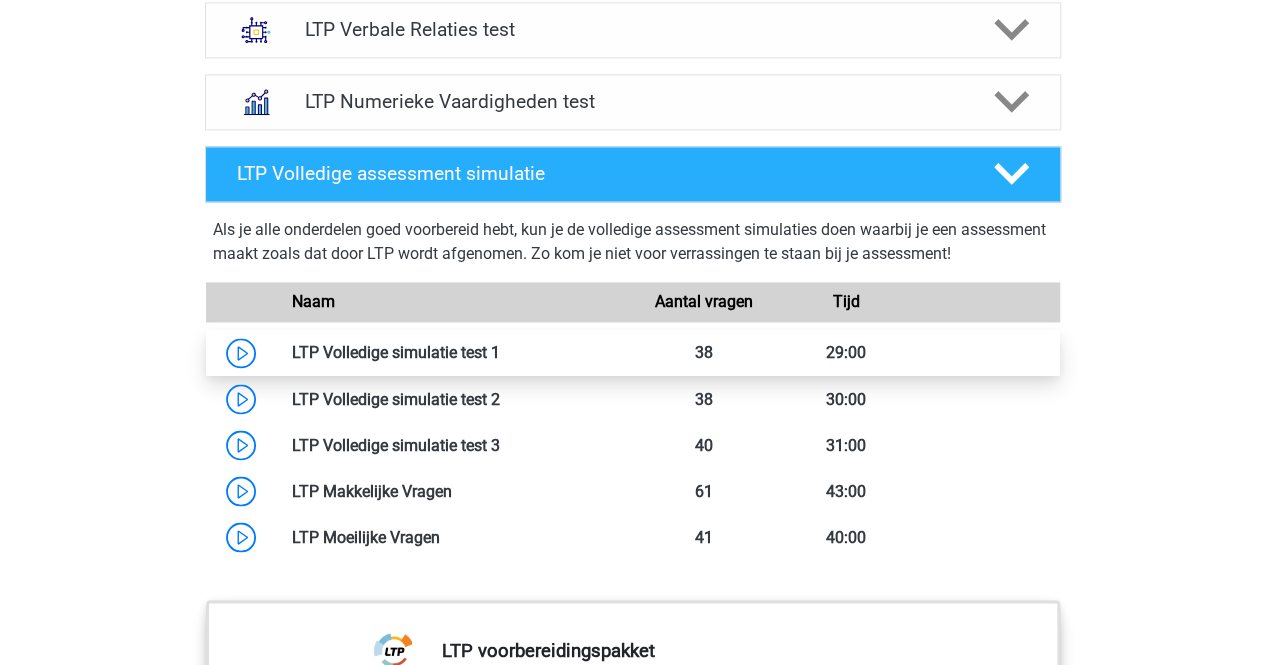 click at bounding box center (500, 352) 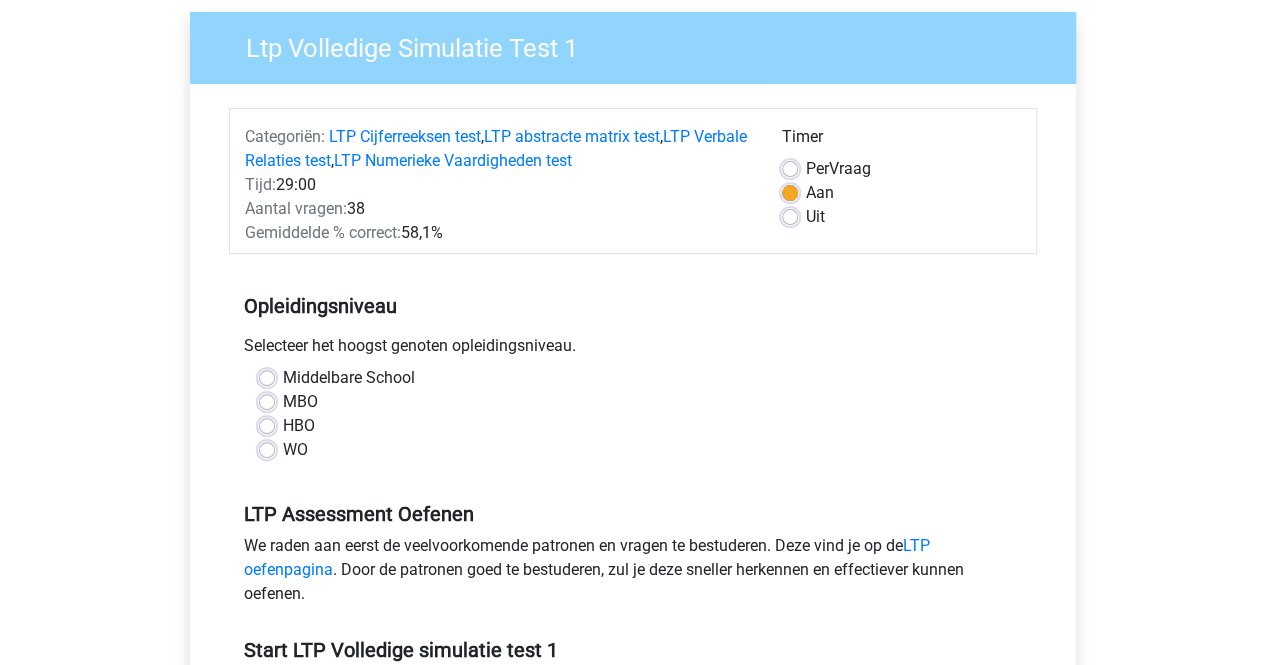 scroll, scrollTop: 155, scrollLeft: 0, axis: vertical 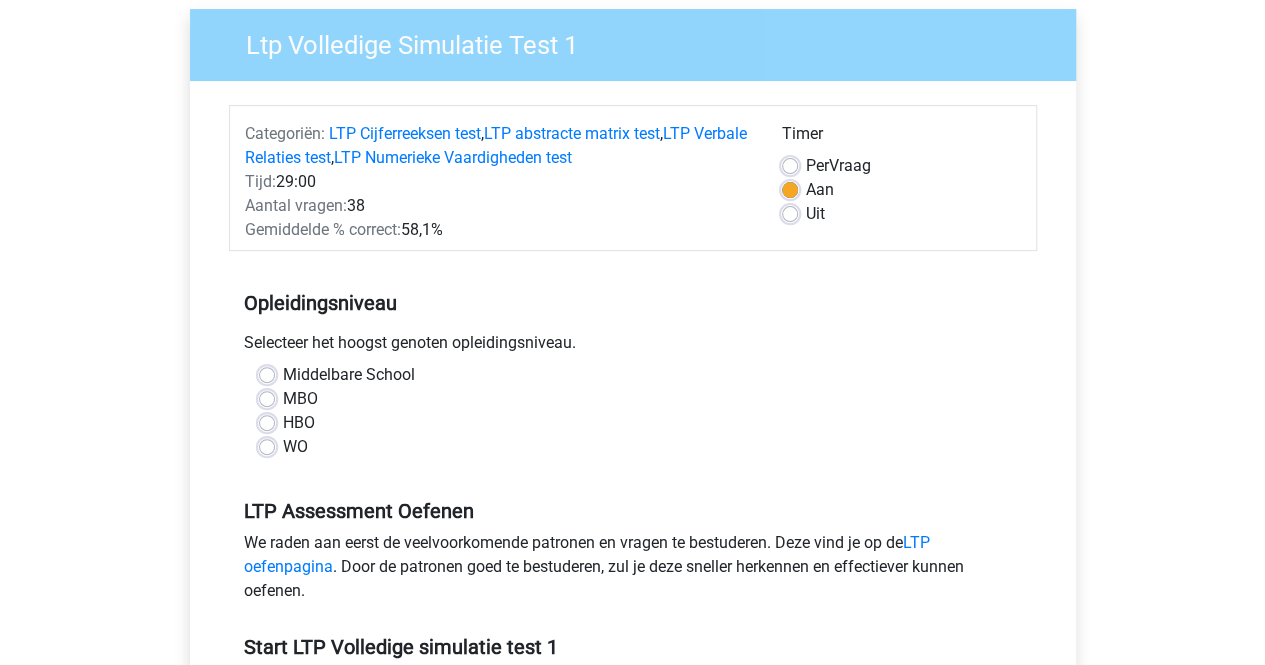 click on "WO" at bounding box center [295, 447] 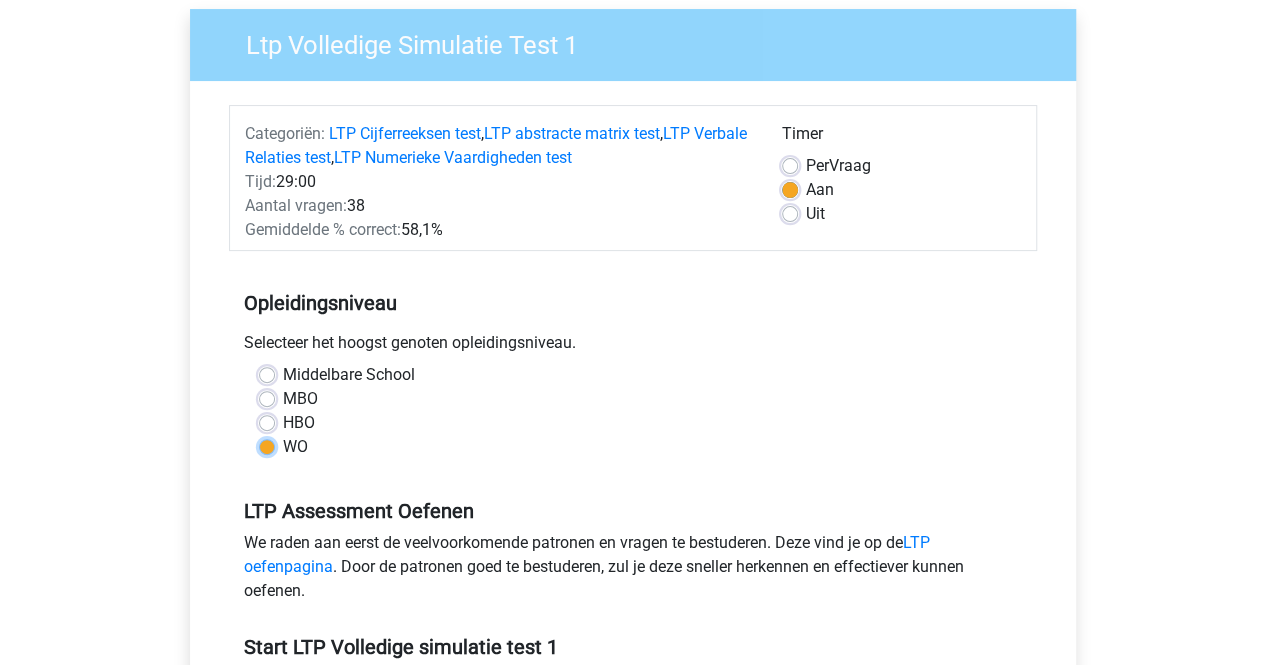 click on "WO" at bounding box center (267, 445) 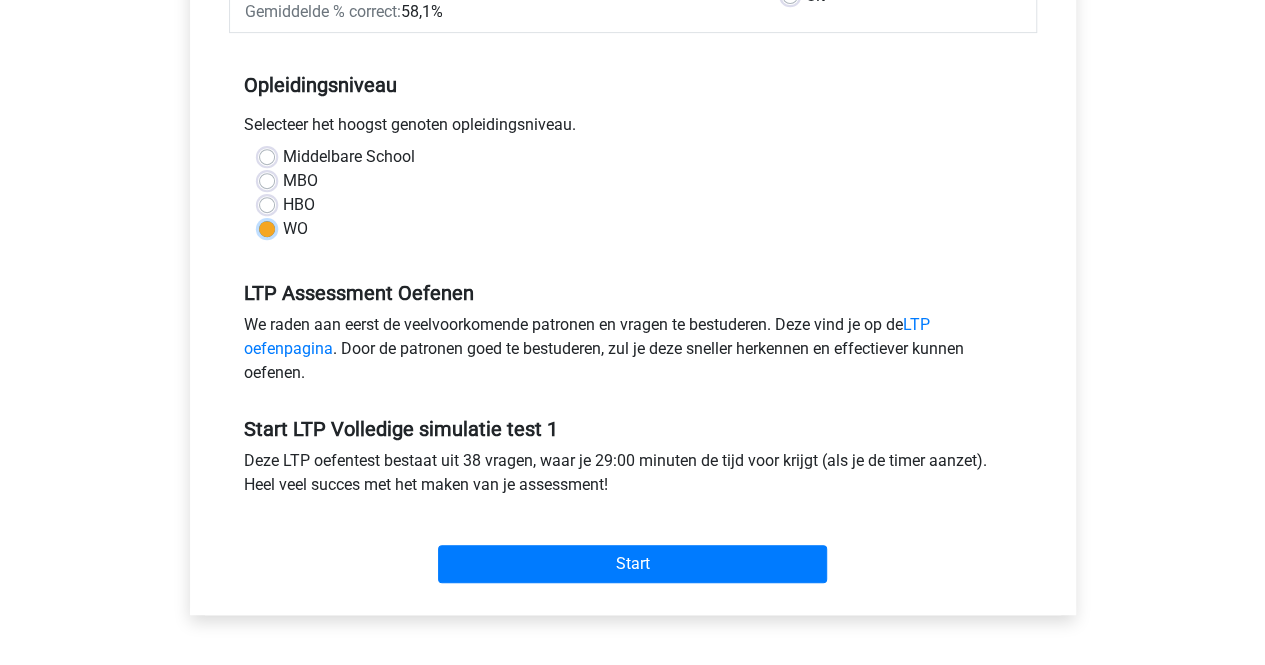 scroll, scrollTop: 375, scrollLeft: 0, axis: vertical 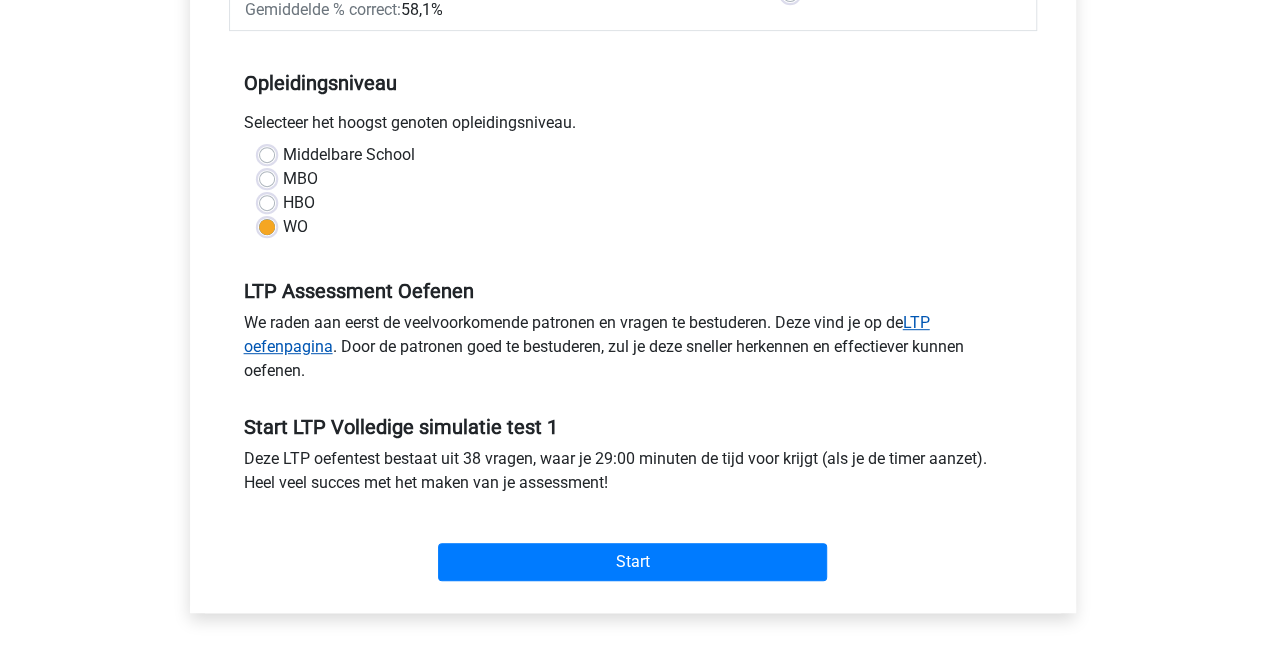 click on "LTP
oefenpagina" at bounding box center (587, 334) 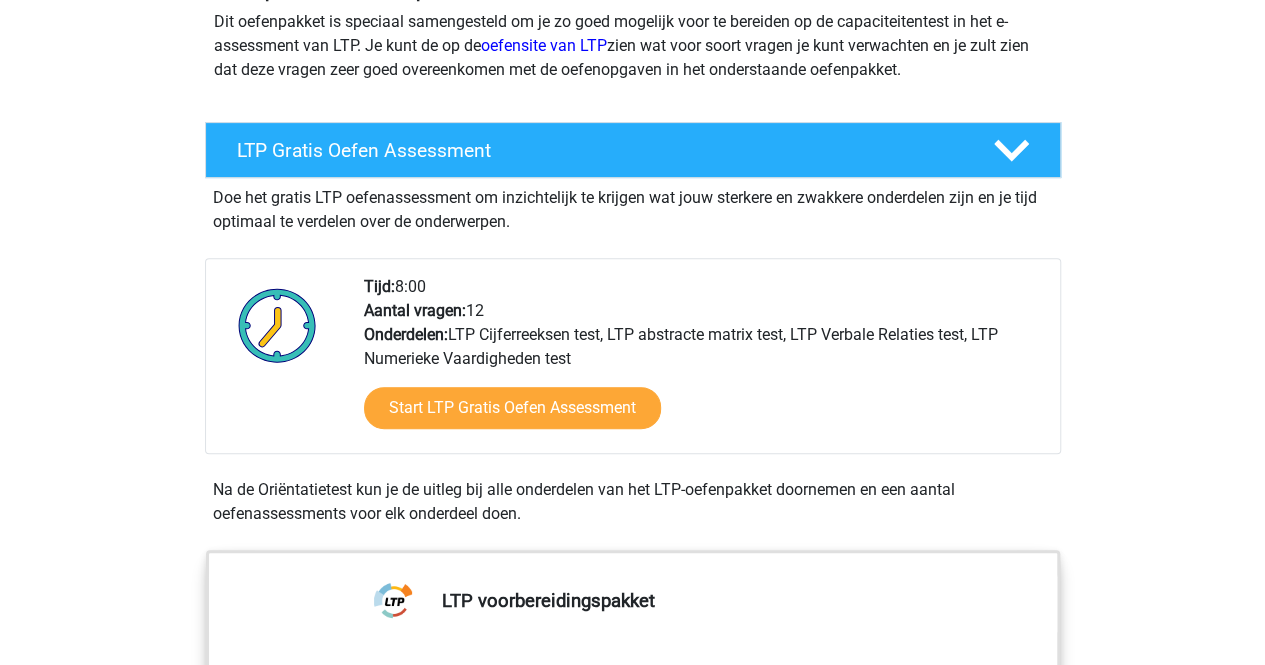 scroll, scrollTop: 277, scrollLeft: 0, axis: vertical 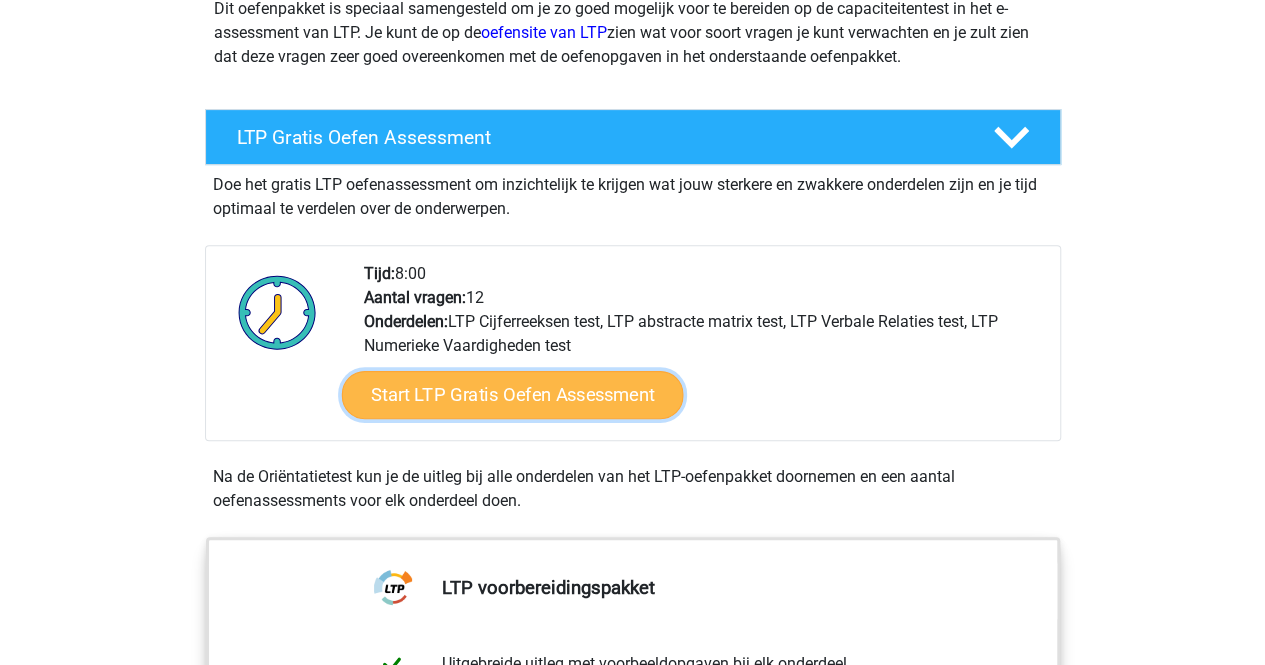 click on "Start LTP Gratis Oefen Assessment" at bounding box center [512, 395] 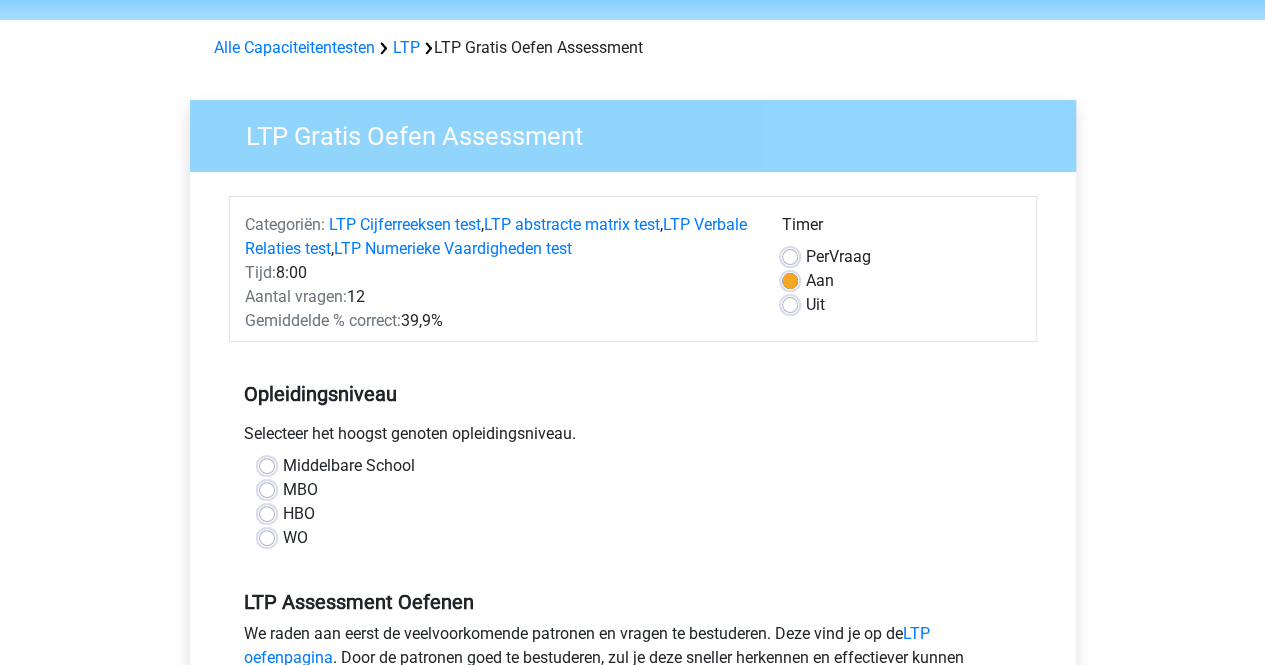 scroll, scrollTop: 65, scrollLeft: 0, axis: vertical 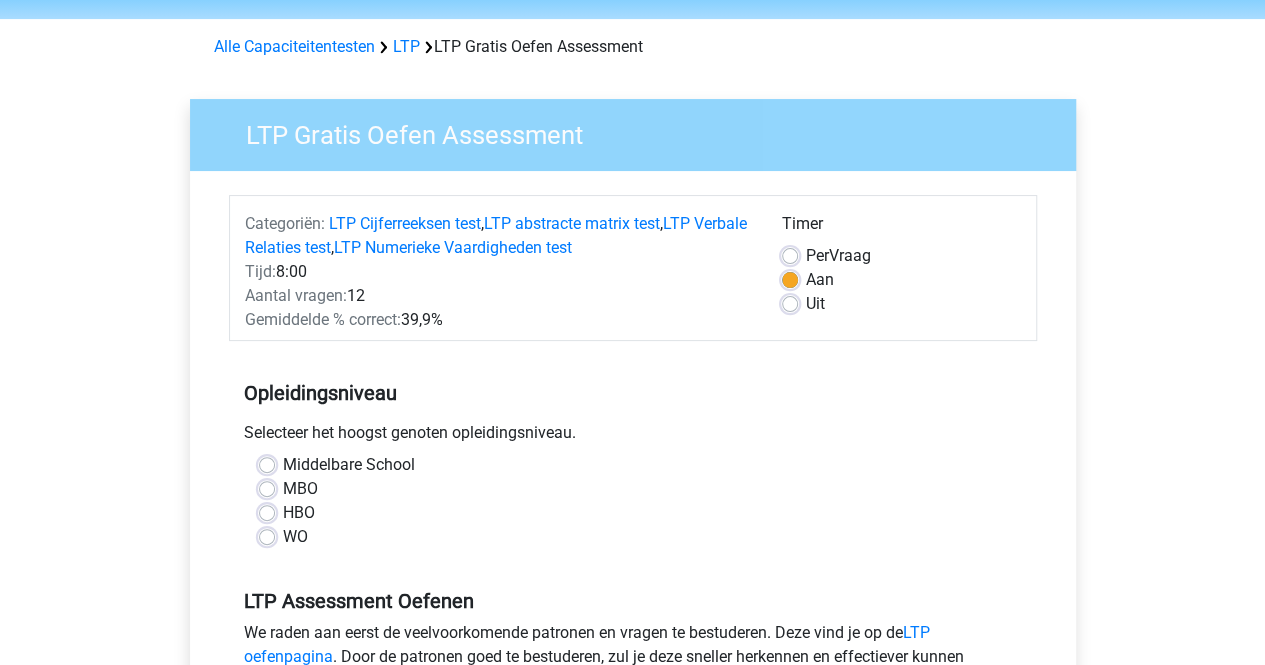click on "WO" at bounding box center (295, 537) 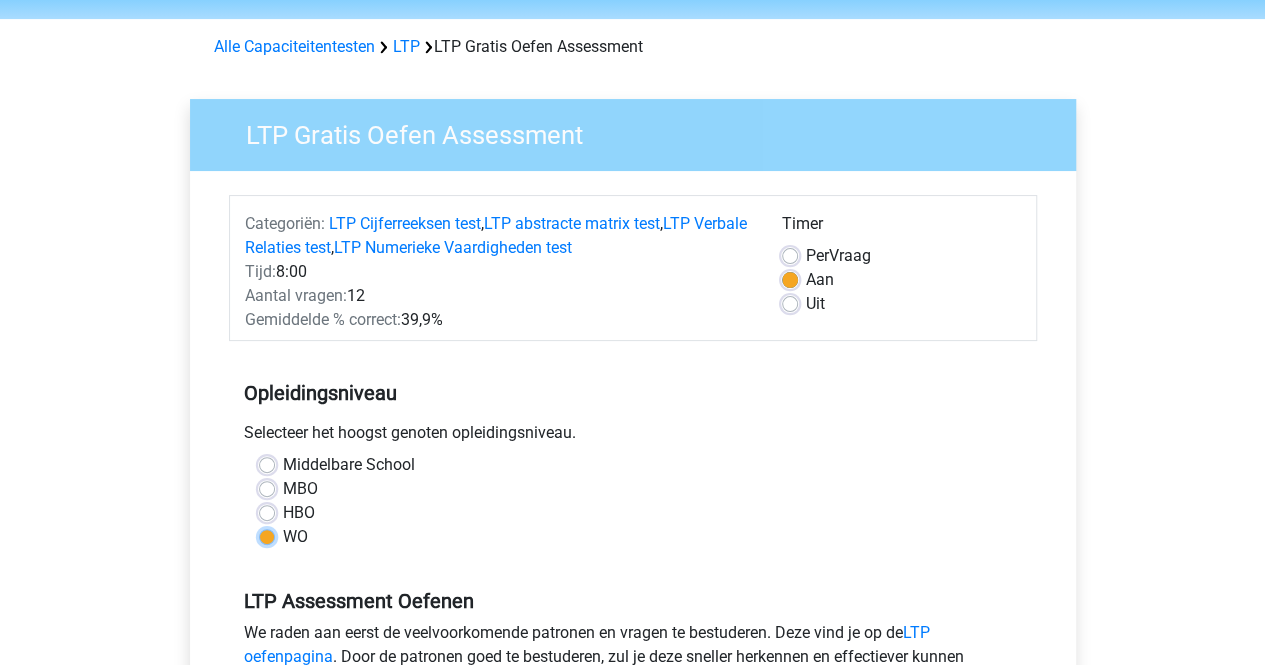 click on "WO" at bounding box center [267, 535] 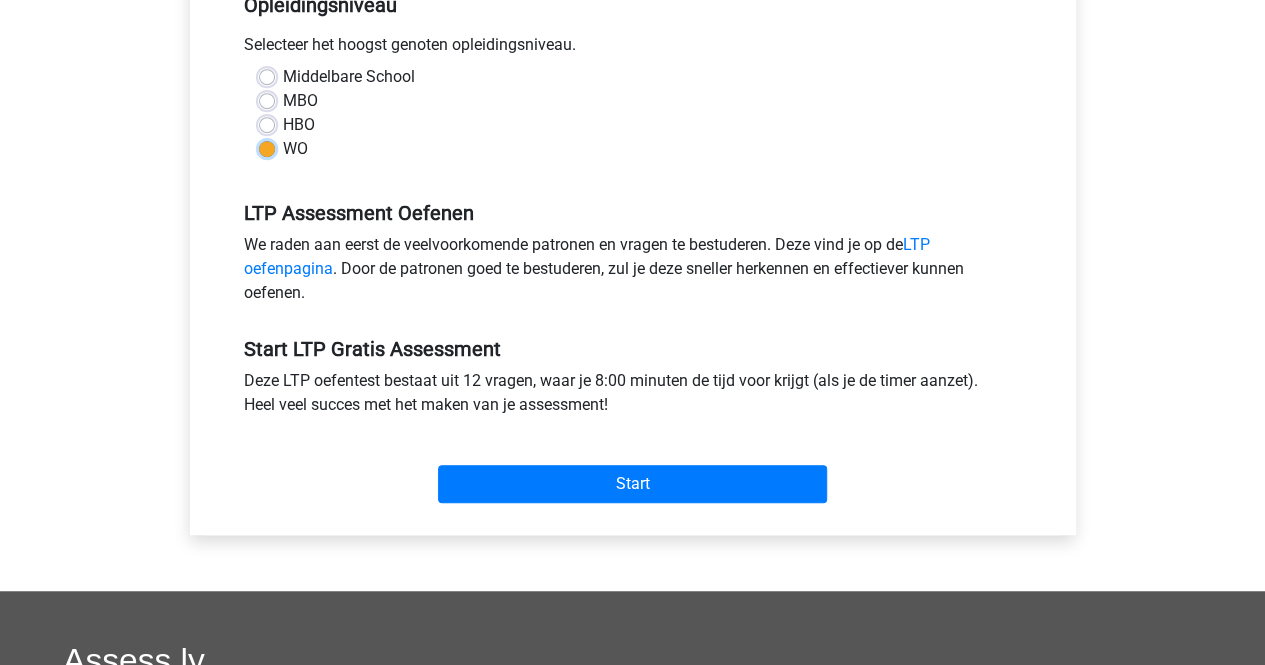 scroll, scrollTop: 475, scrollLeft: 0, axis: vertical 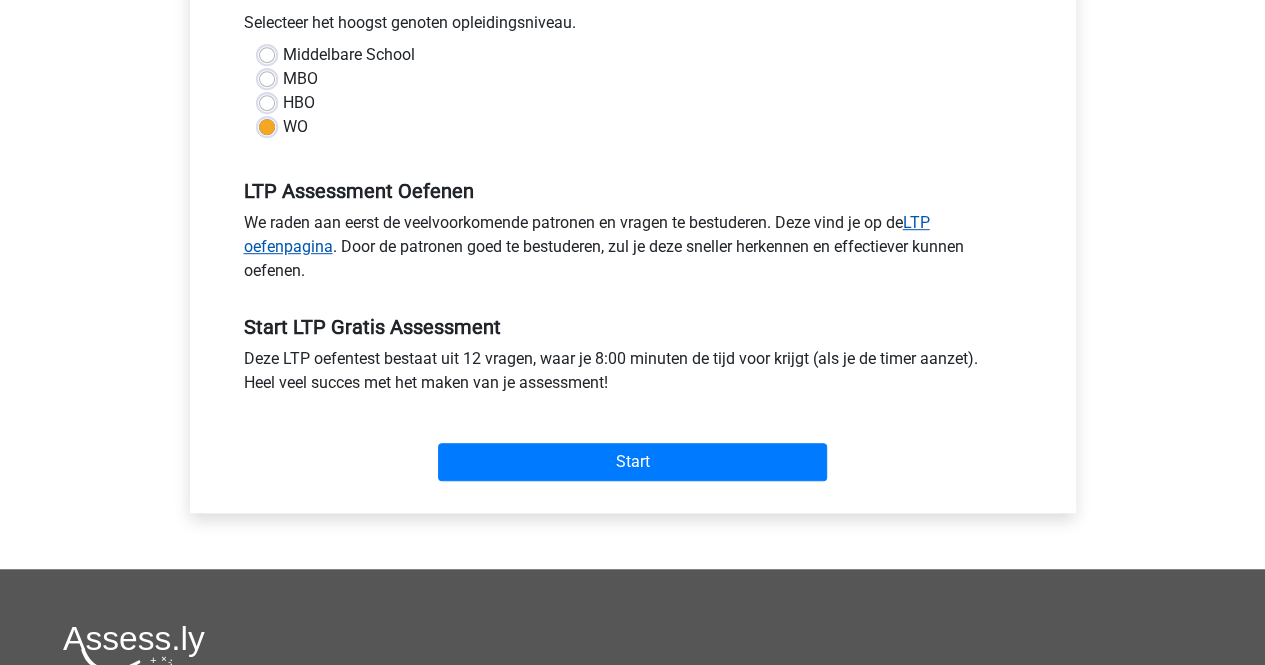 click on "LTP
oefenpagina" at bounding box center (587, 234) 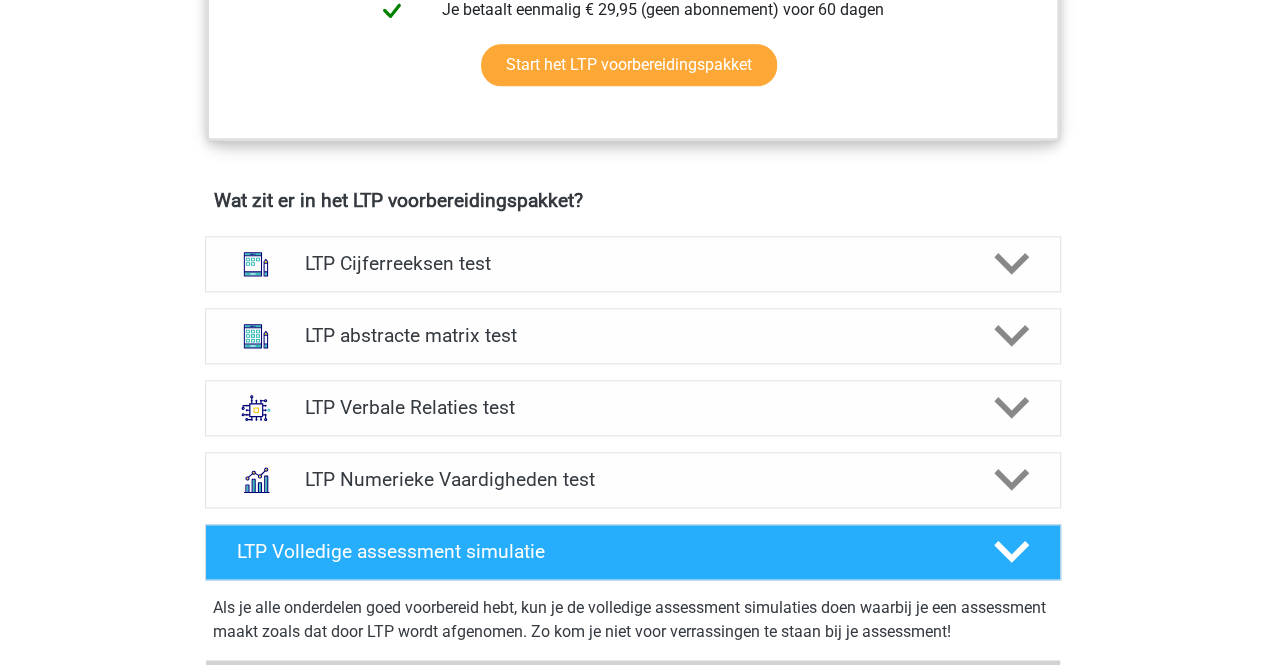 scroll, scrollTop: 1115, scrollLeft: 0, axis: vertical 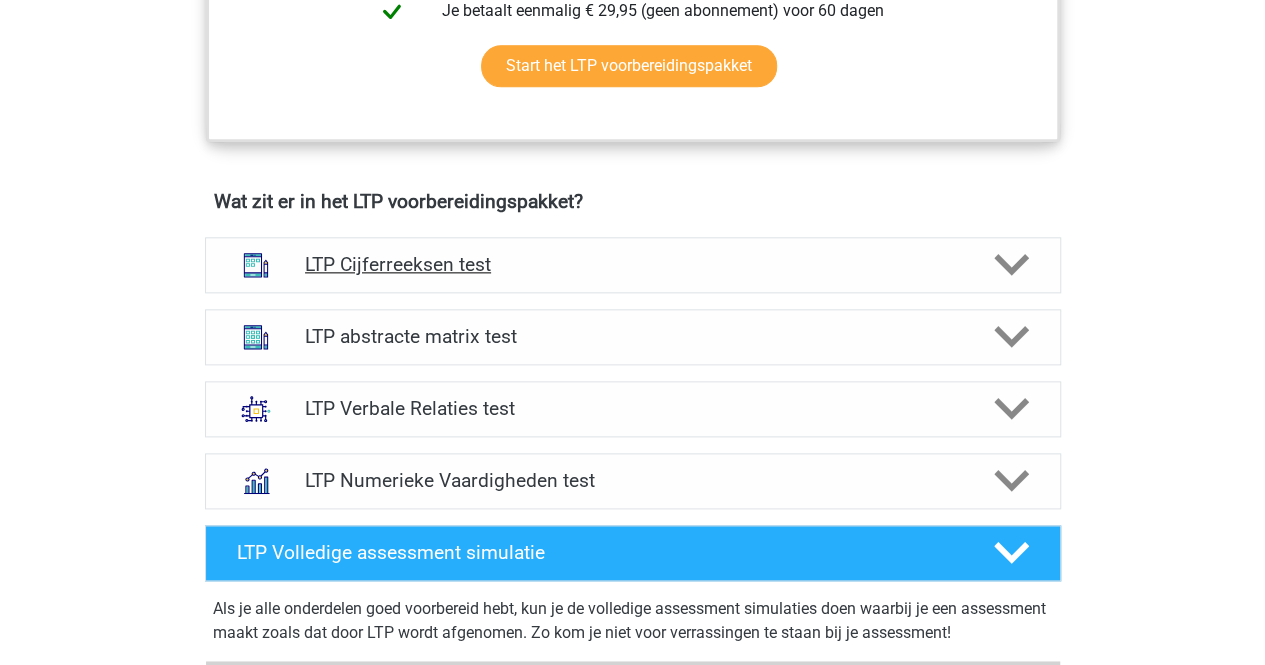 click on "LTP Cijferreeksen test" at bounding box center (633, 265) 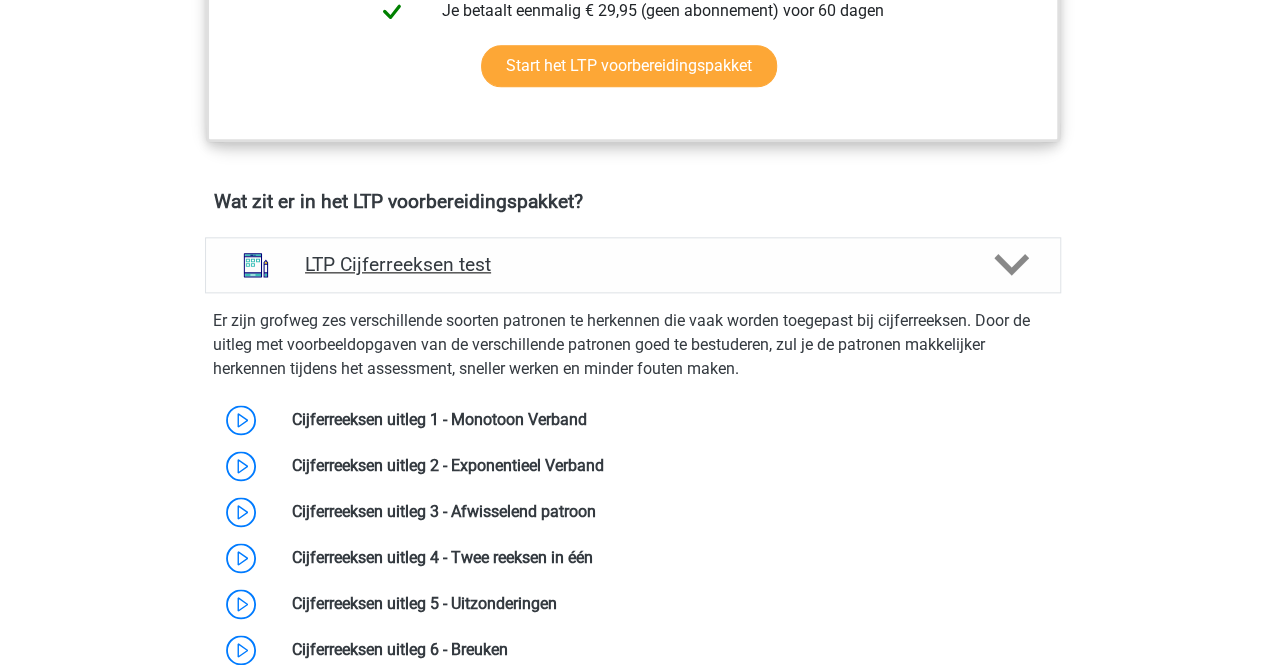 click on "LTP Cijferreeksen test" at bounding box center (633, 265) 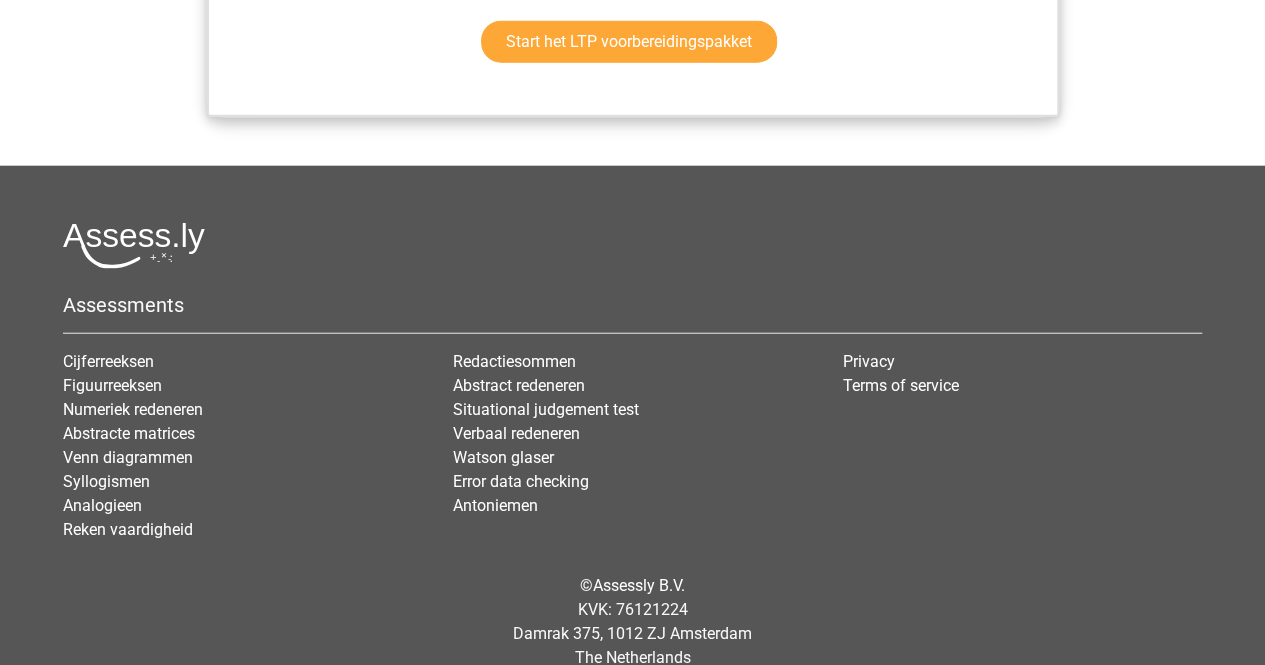 scroll, scrollTop: 2443, scrollLeft: 0, axis: vertical 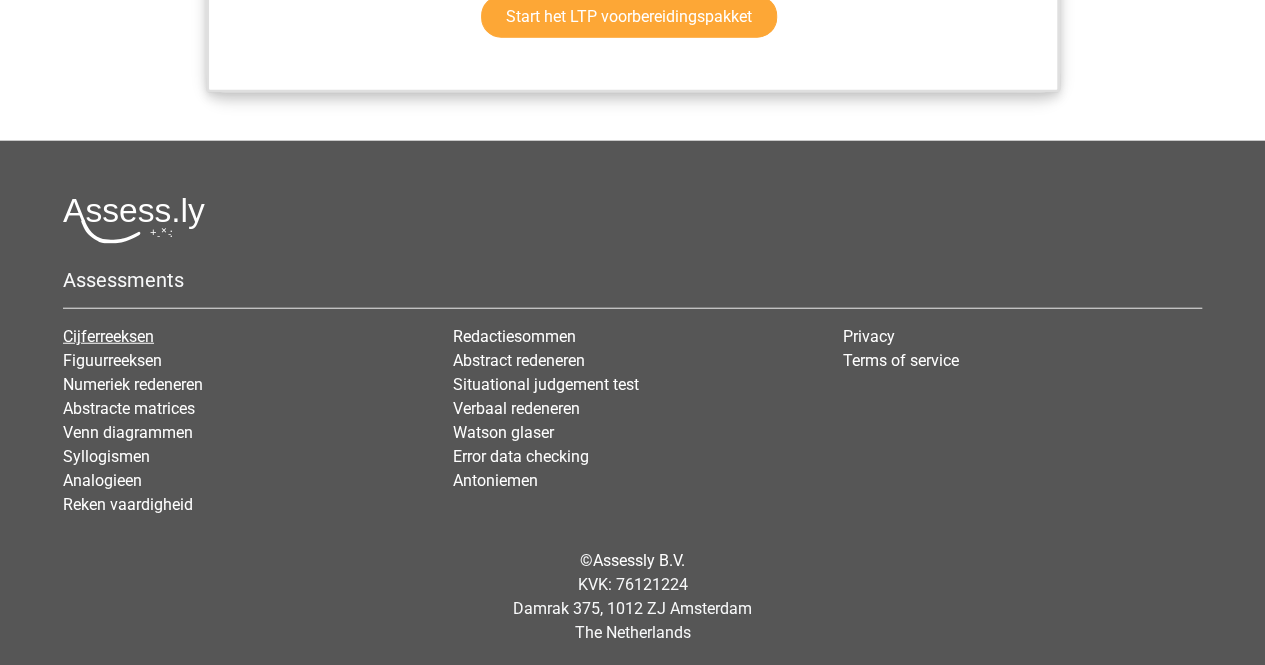 click on "Cijferreeksen" at bounding box center [108, 336] 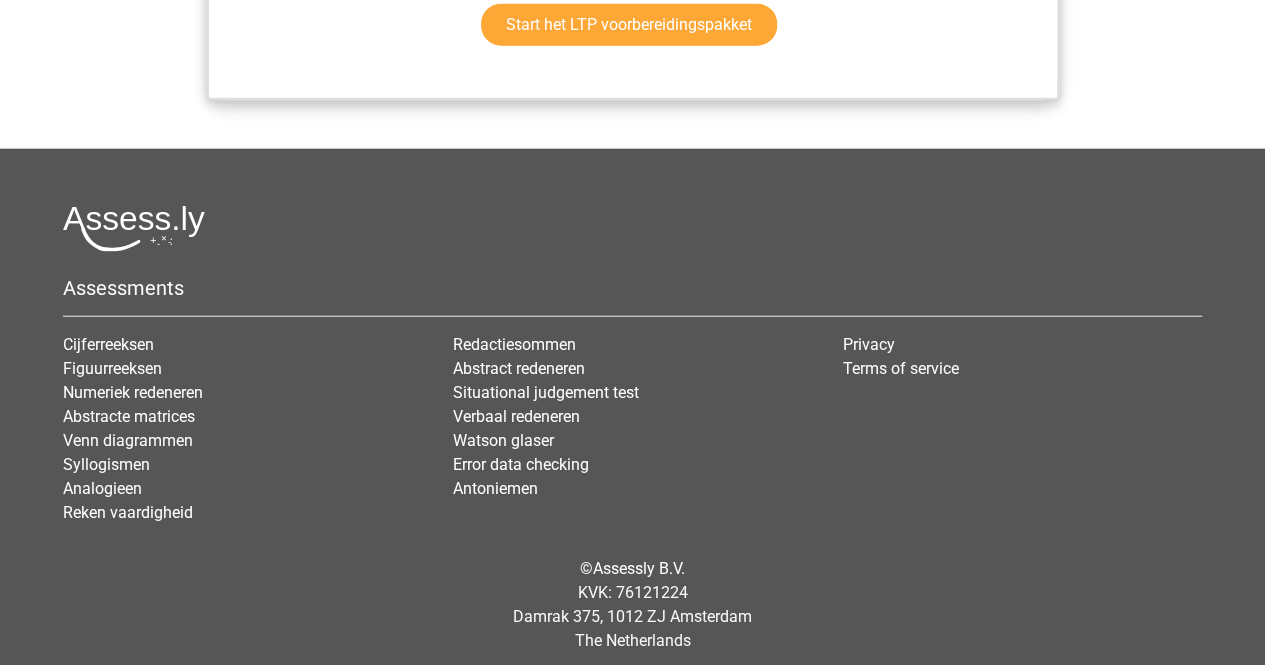 scroll, scrollTop: 2443, scrollLeft: 0, axis: vertical 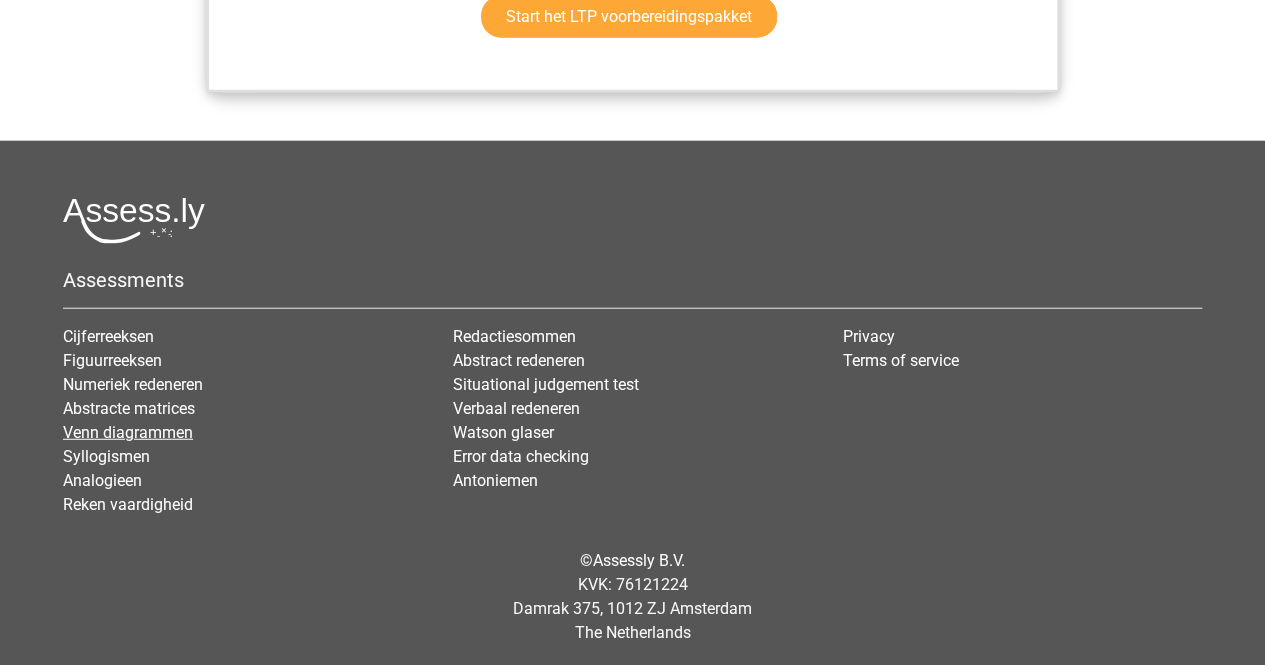 click on "Venn diagrammen" at bounding box center (128, 432) 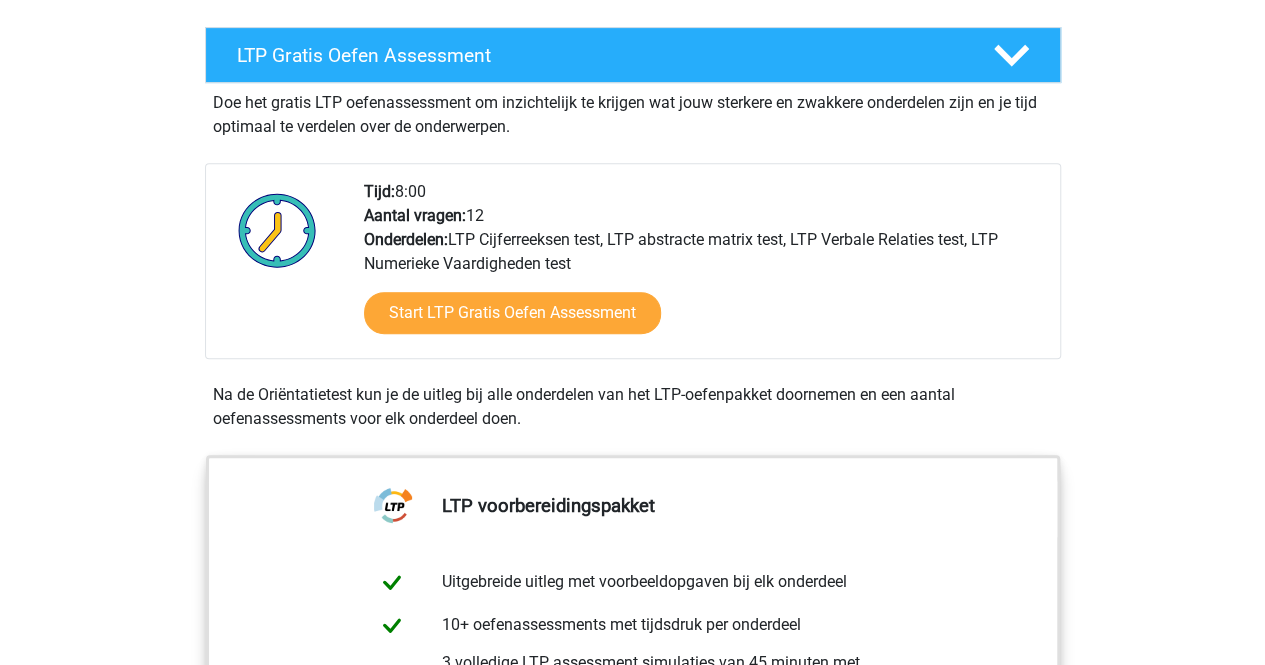 scroll, scrollTop: 362, scrollLeft: 0, axis: vertical 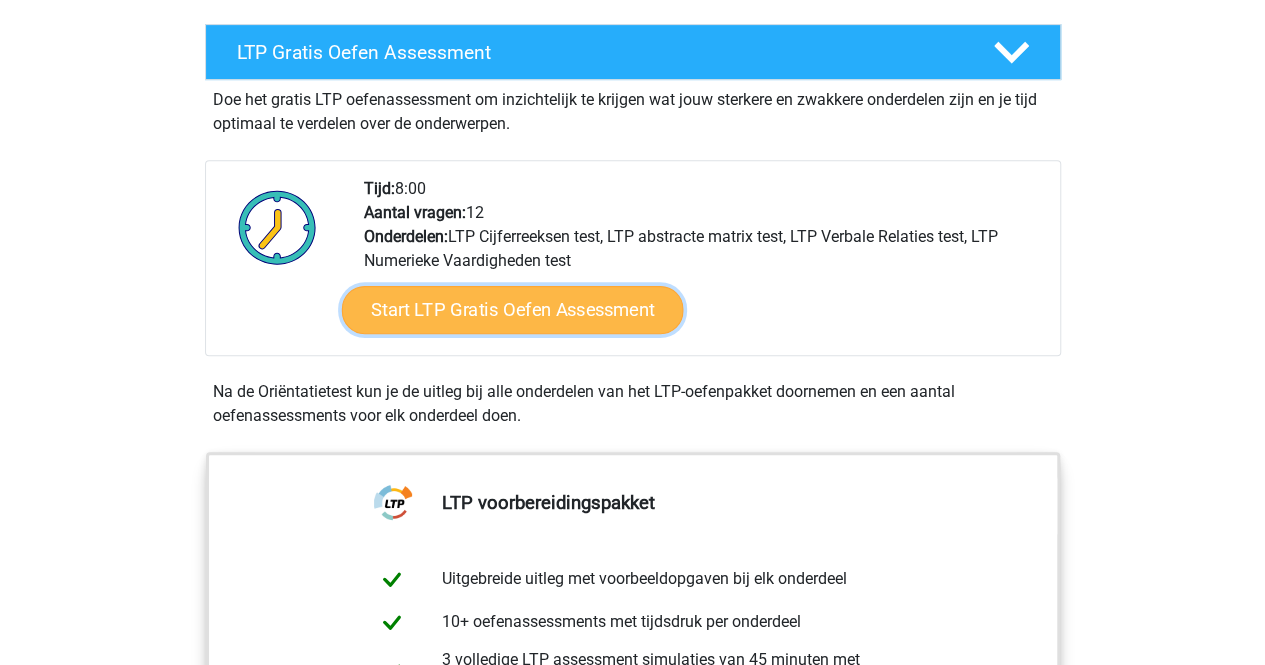 click on "Start LTP Gratis Oefen Assessment" at bounding box center (512, 310) 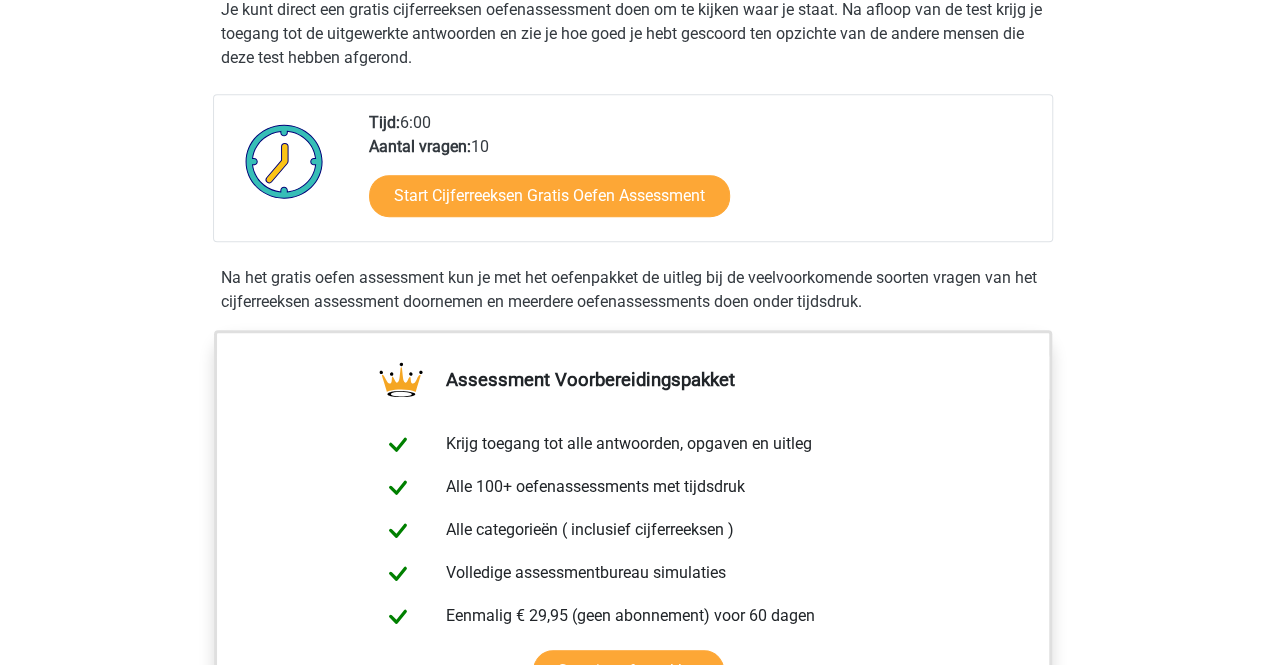 scroll, scrollTop: 432, scrollLeft: 0, axis: vertical 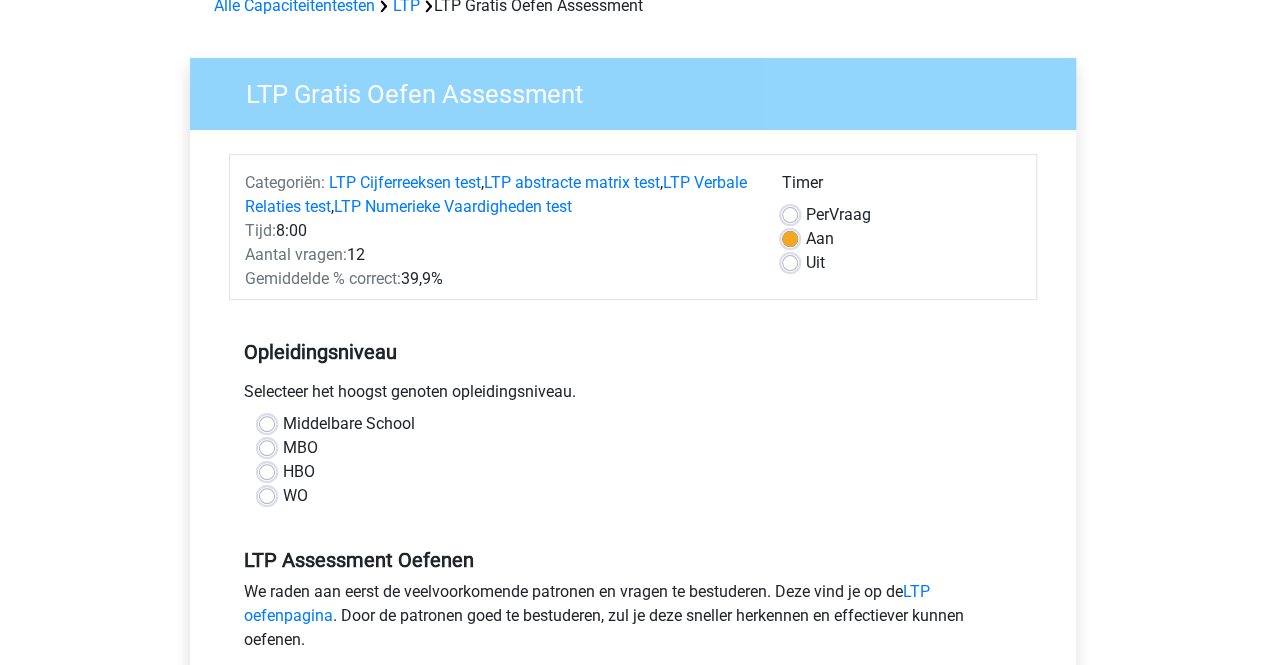 click on "WO" at bounding box center [295, 496] 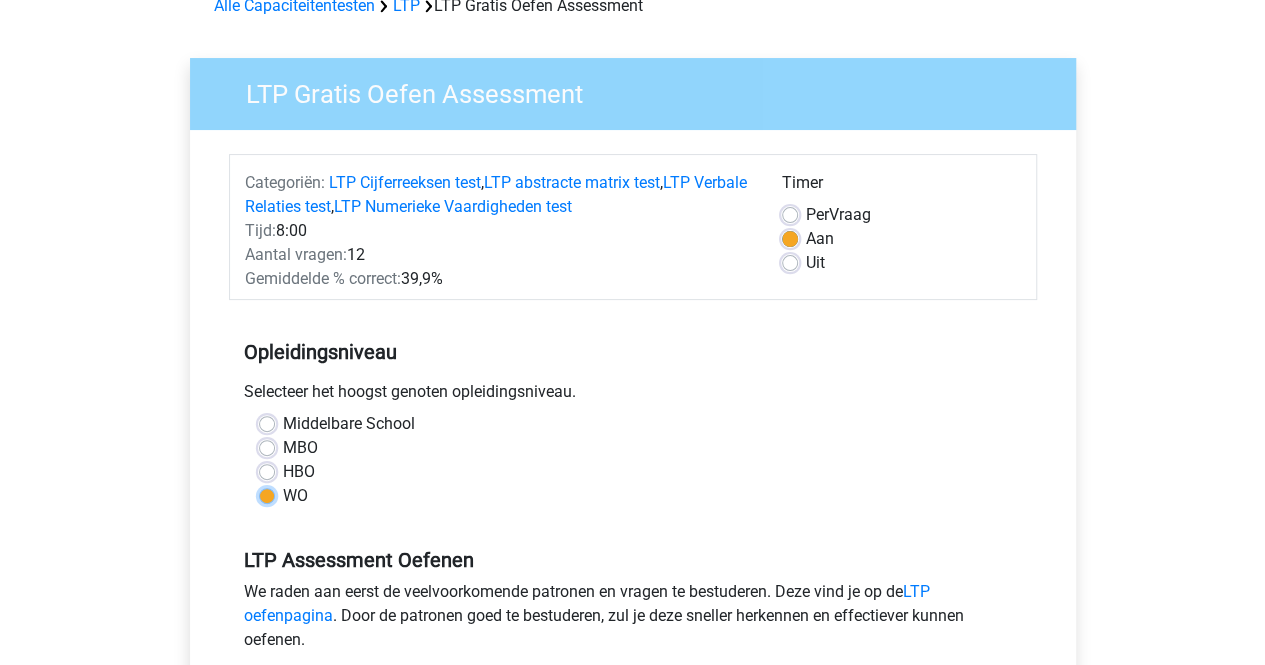 click on "WO" at bounding box center [267, 494] 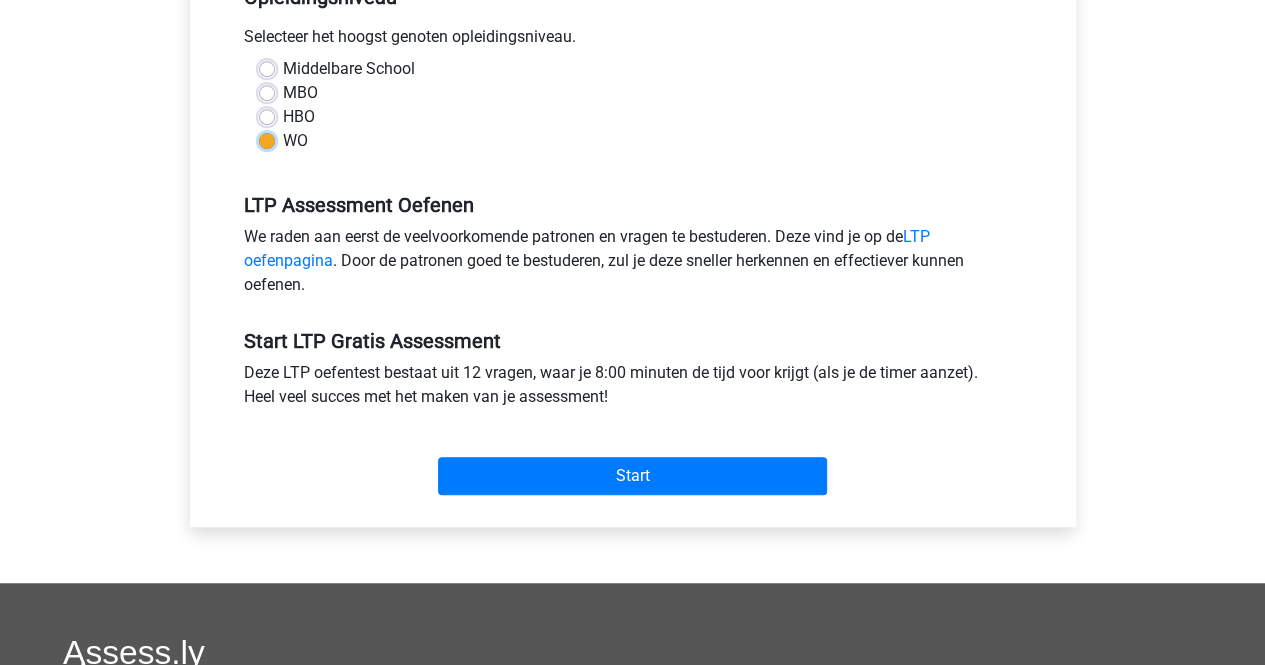 scroll, scrollTop: 462, scrollLeft: 0, axis: vertical 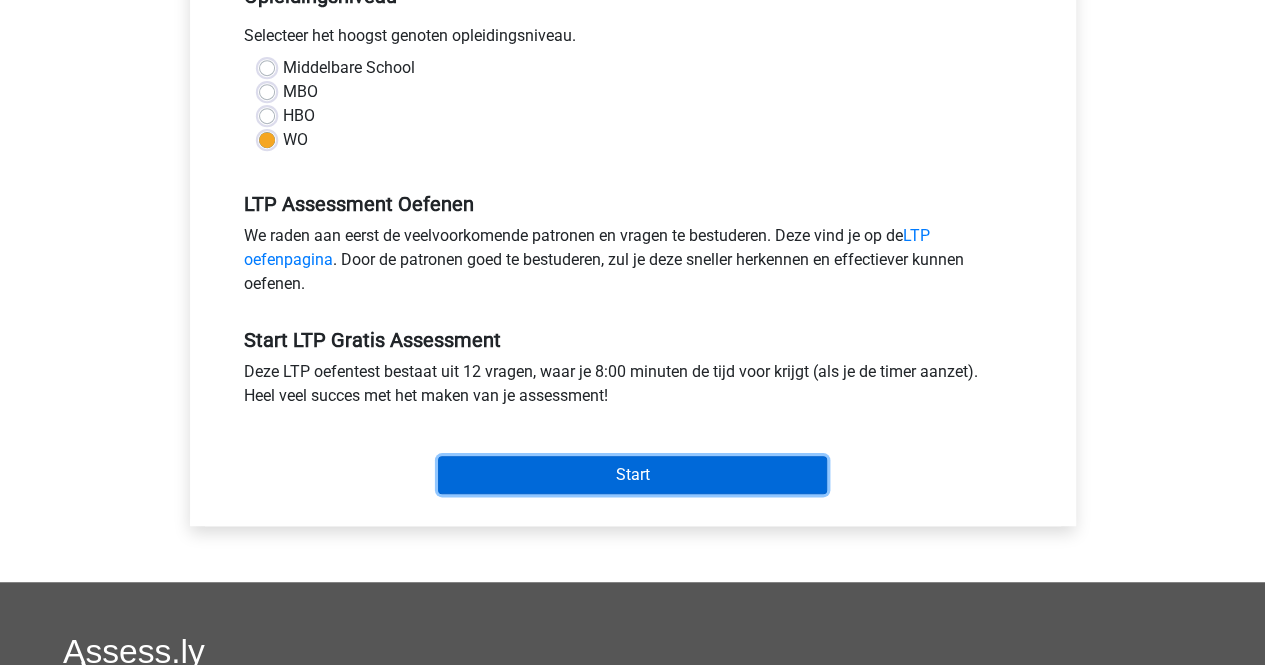 click on "Start" at bounding box center [632, 475] 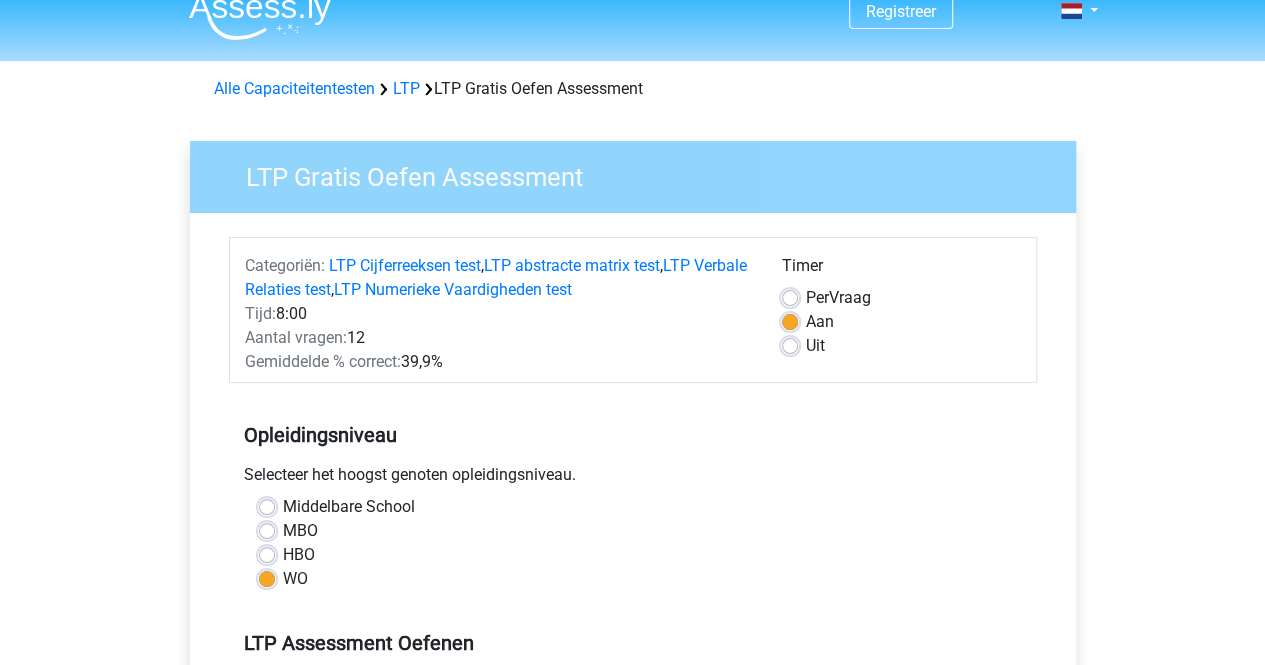 scroll, scrollTop: 0, scrollLeft: 0, axis: both 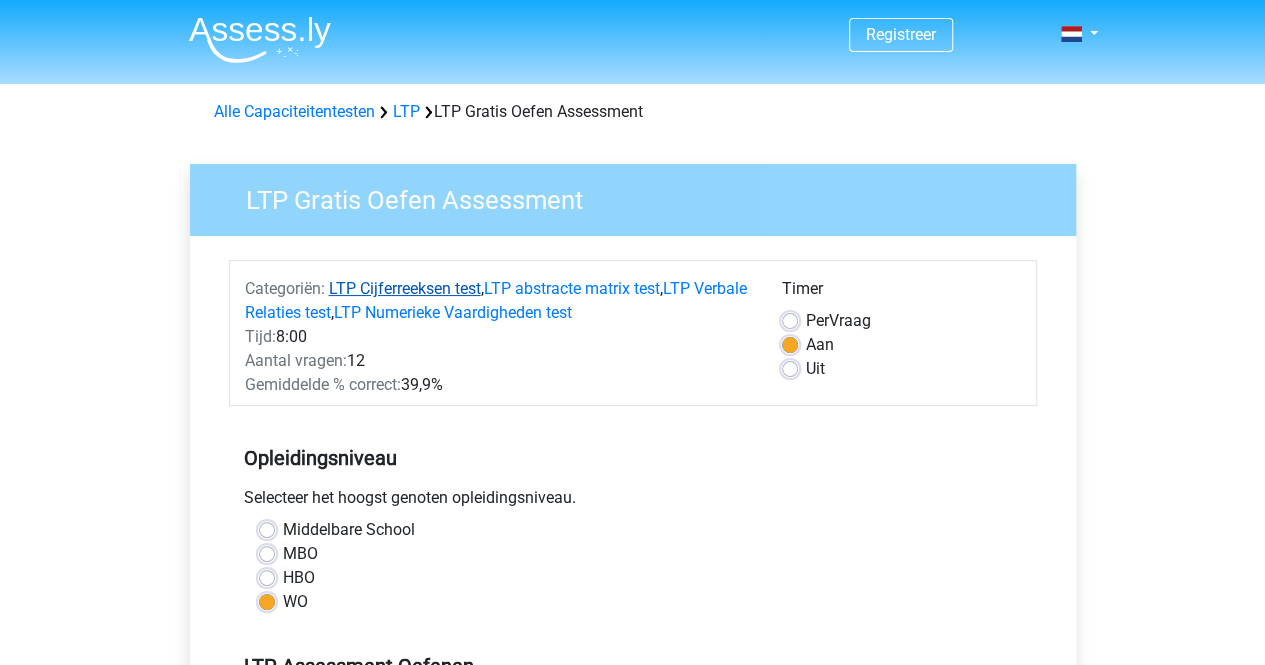 click on "LTP Cijferreeksen test" at bounding box center (405, 288) 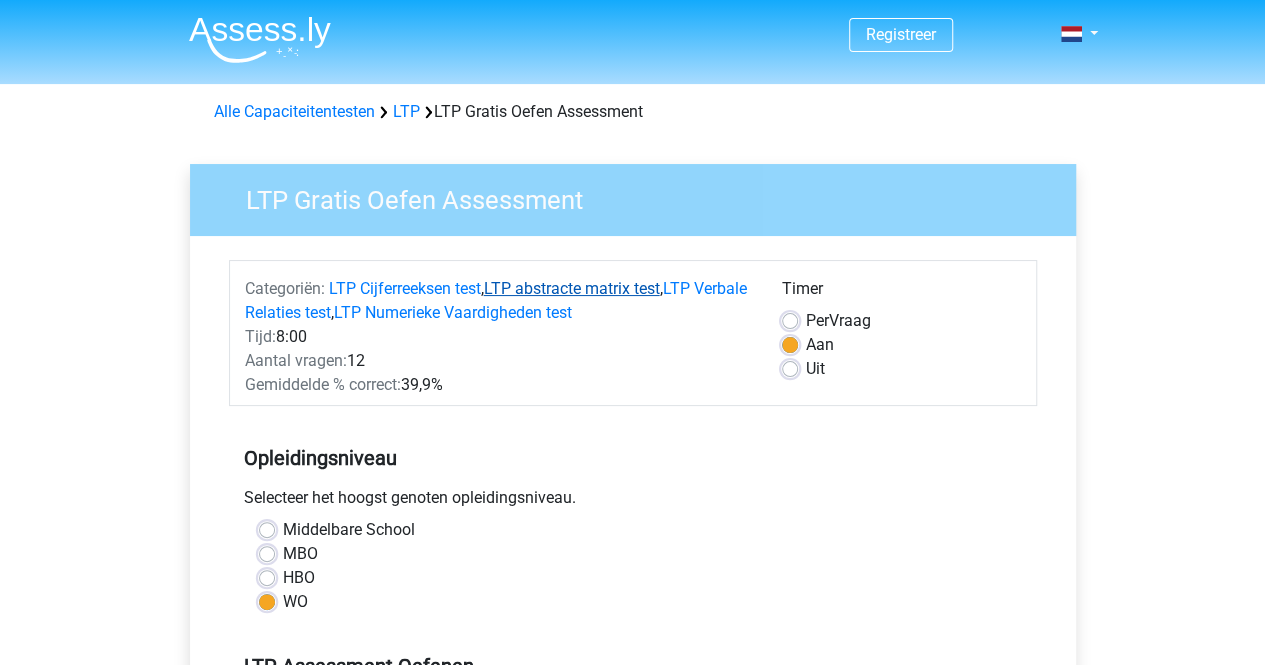 click on "LTP abstracte matrix test" at bounding box center [572, 288] 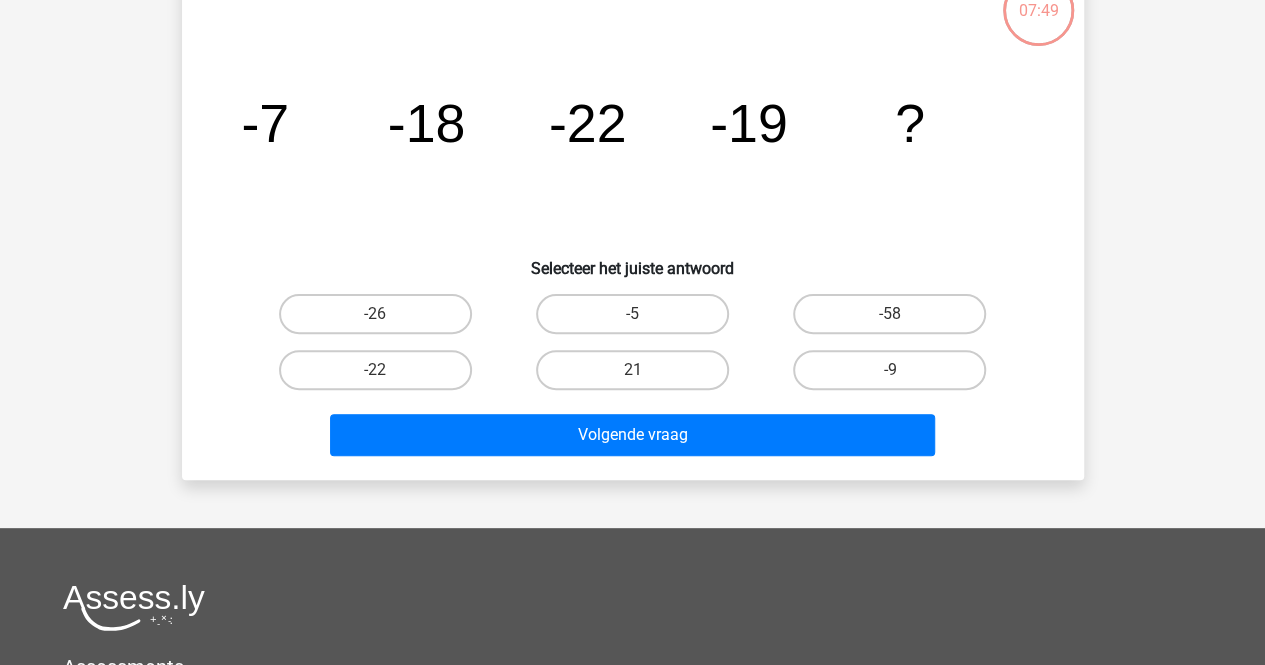 scroll, scrollTop: 103, scrollLeft: 0, axis: vertical 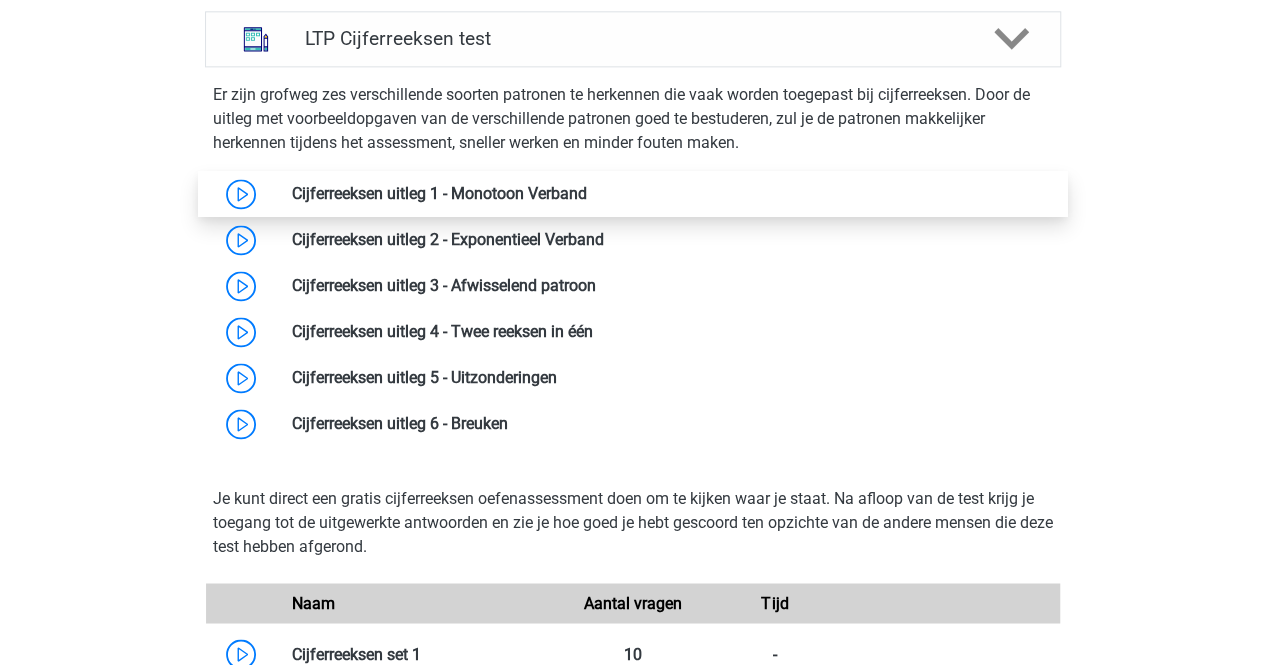 click at bounding box center [587, 193] 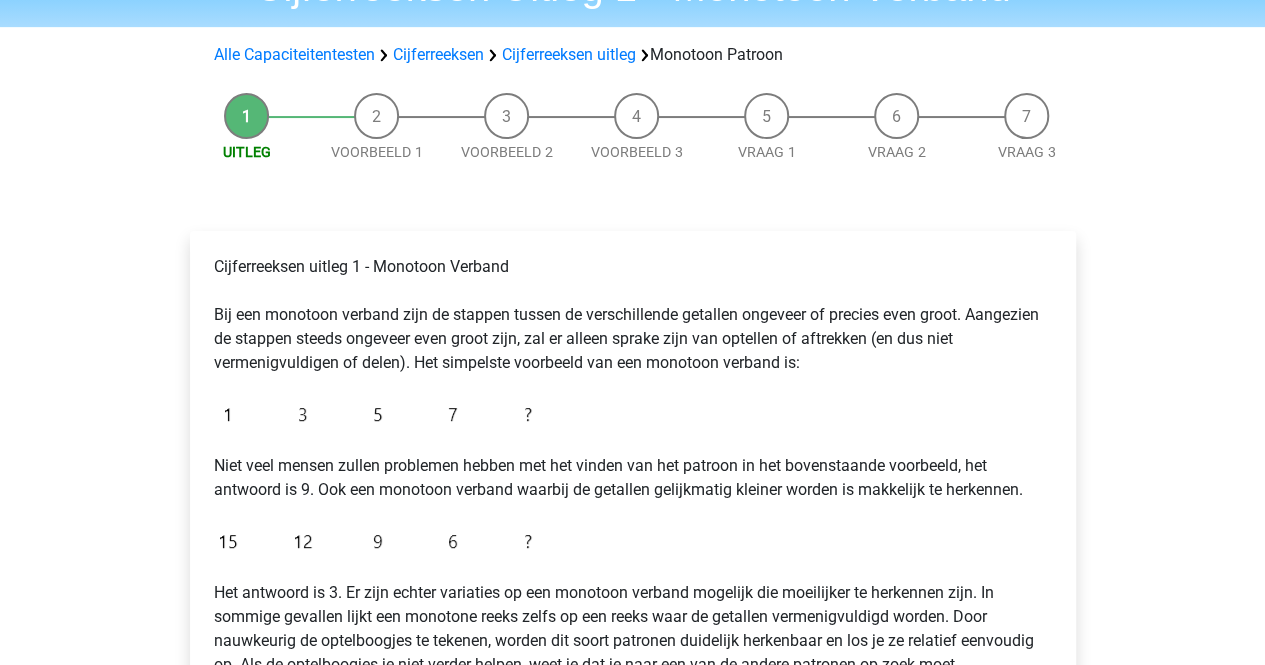 scroll, scrollTop: 0, scrollLeft: 0, axis: both 